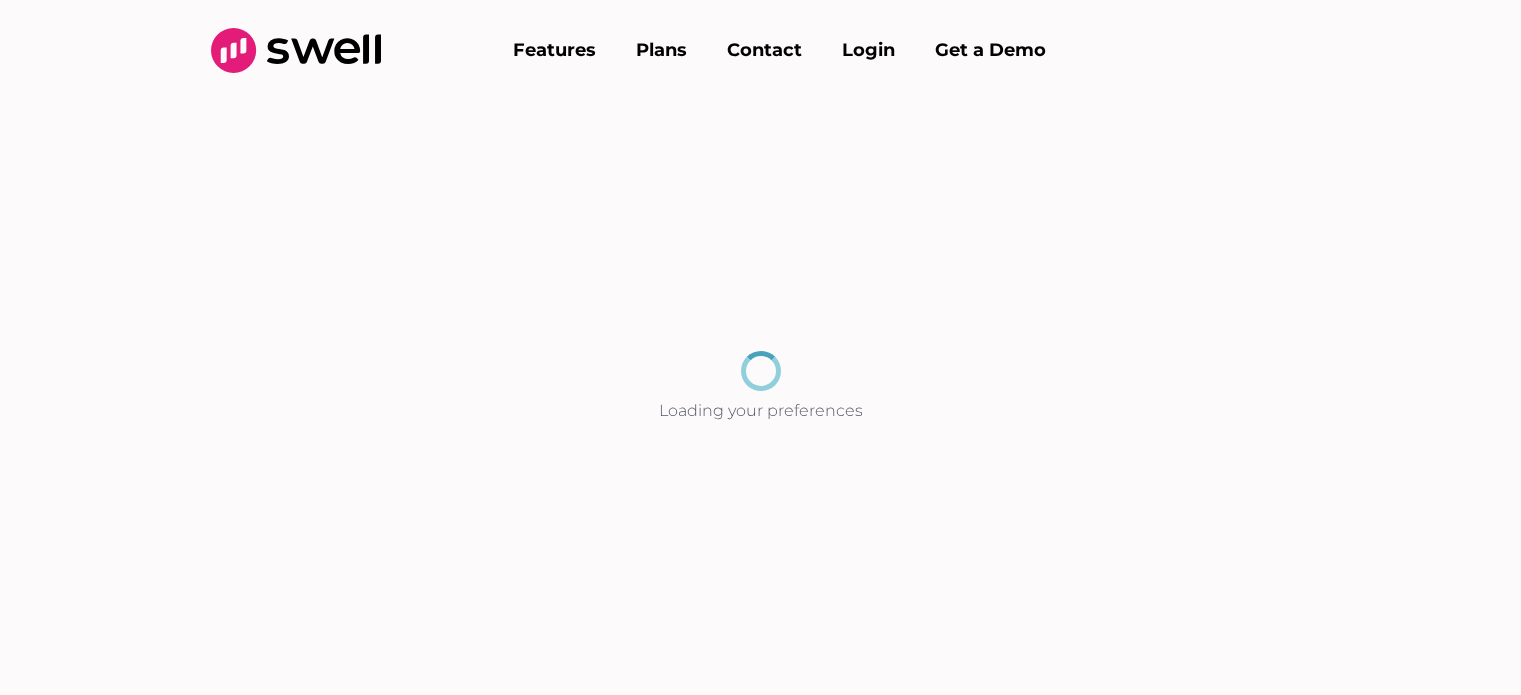 scroll, scrollTop: 0, scrollLeft: 0, axis: both 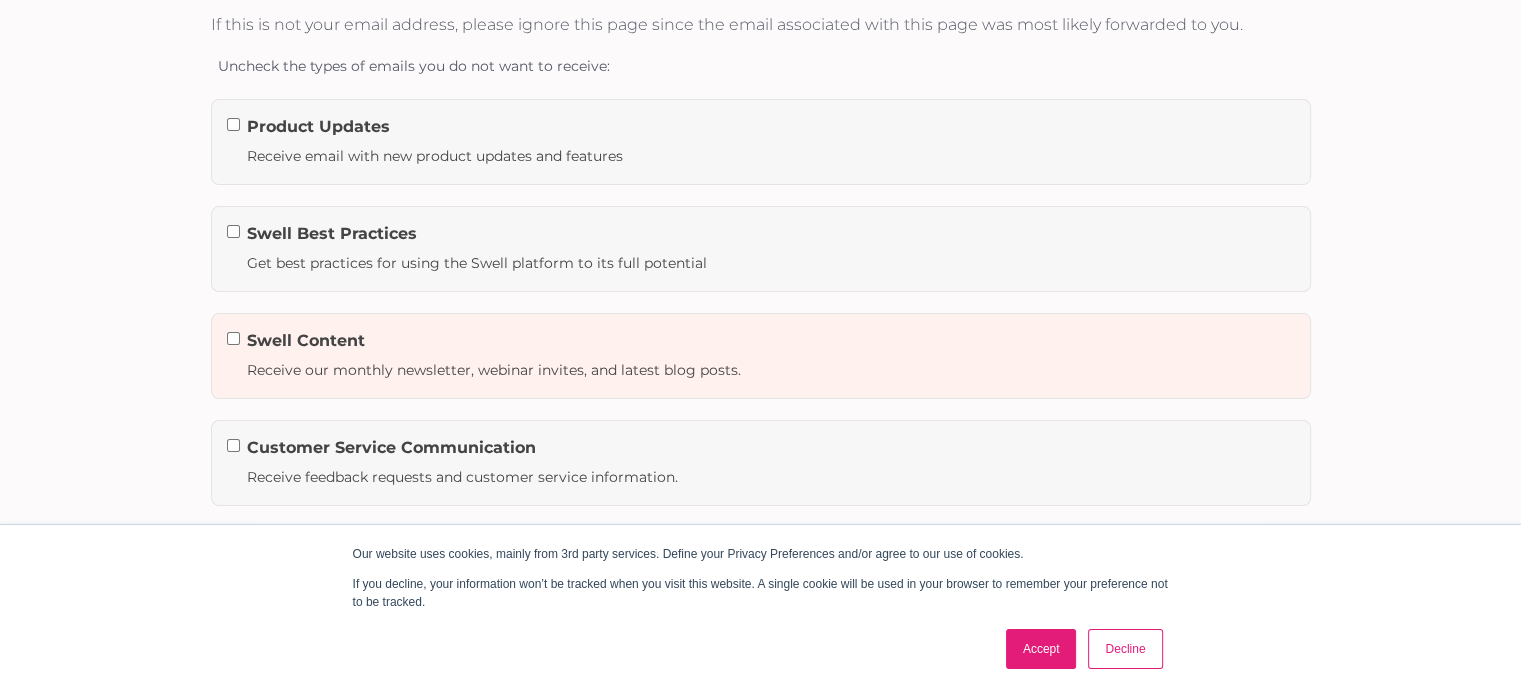 click on "Swell Content" at bounding box center [761, 341] 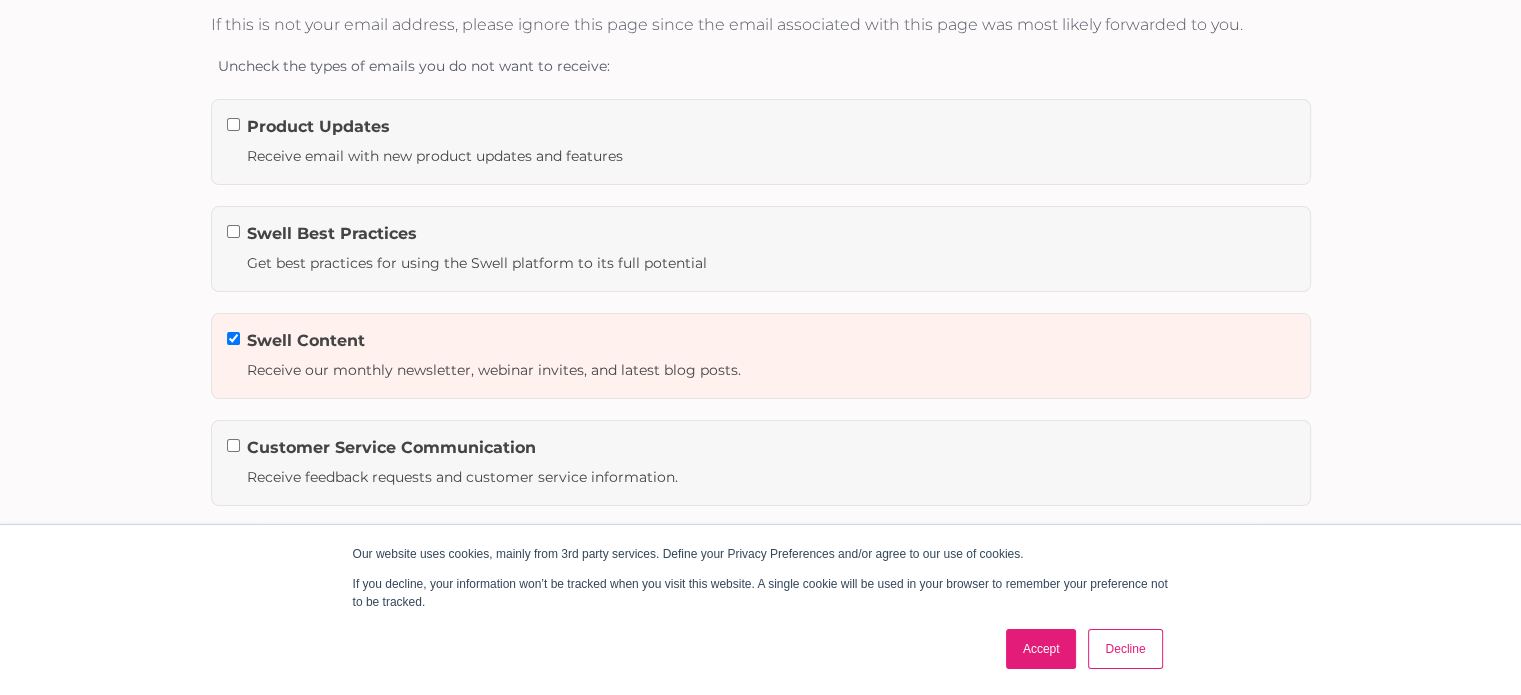 click at bounding box center [233, 231] 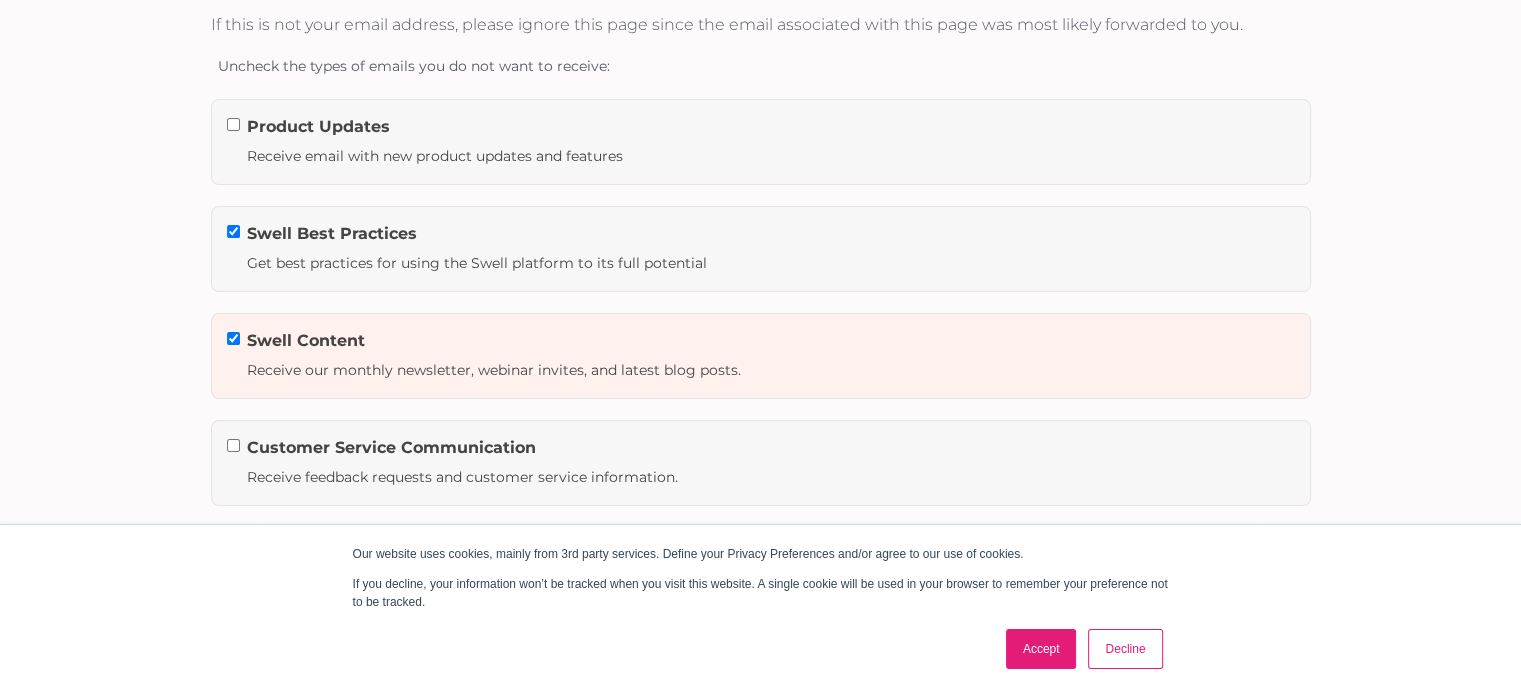 click at bounding box center (233, 124) 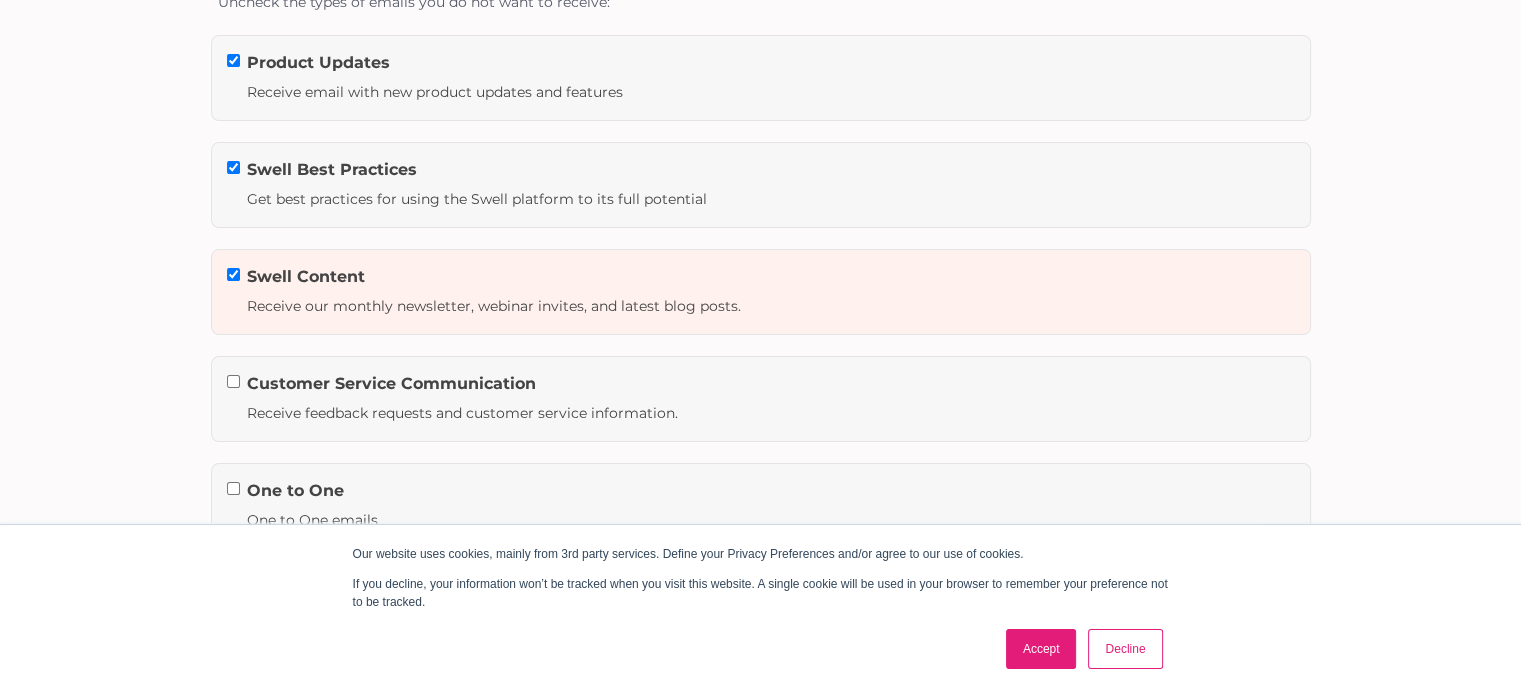 scroll, scrollTop: 300, scrollLeft: 0, axis: vertical 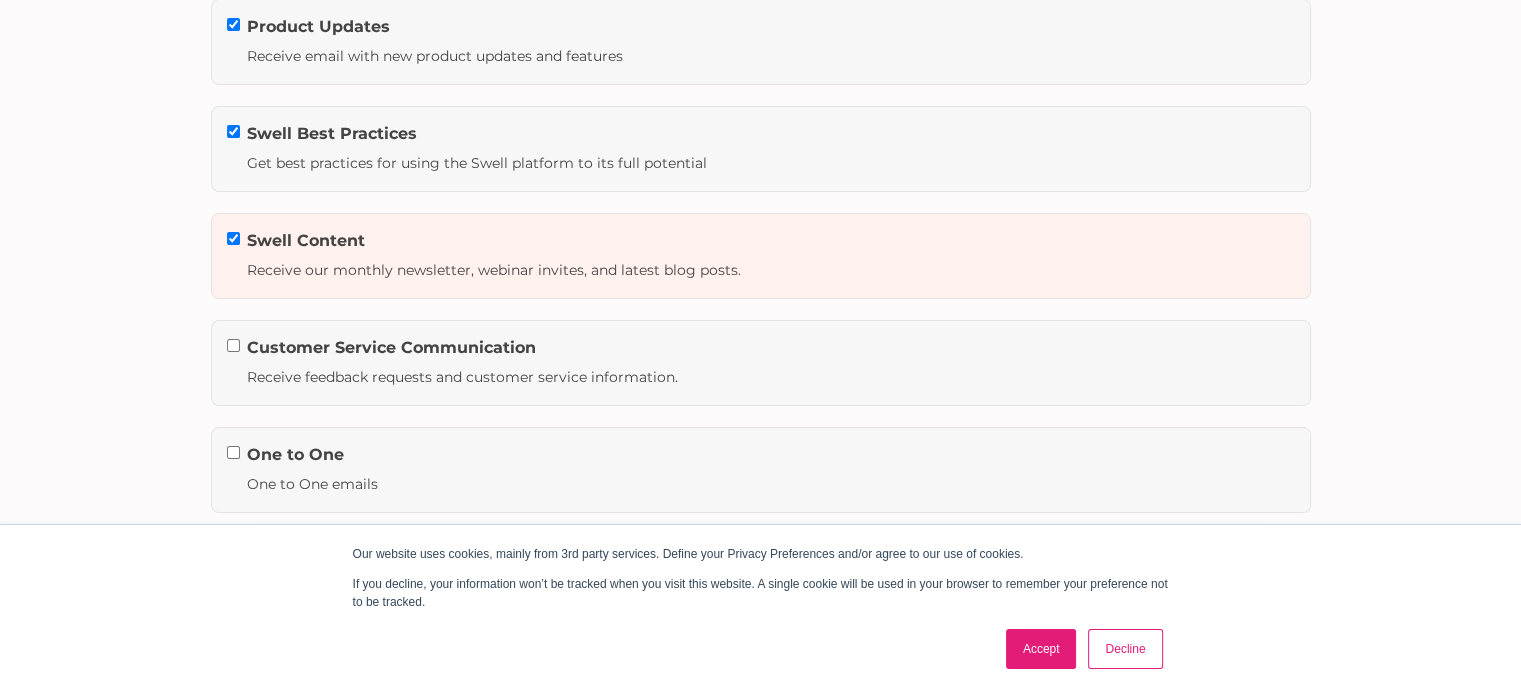 click at bounding box center (233, 345) 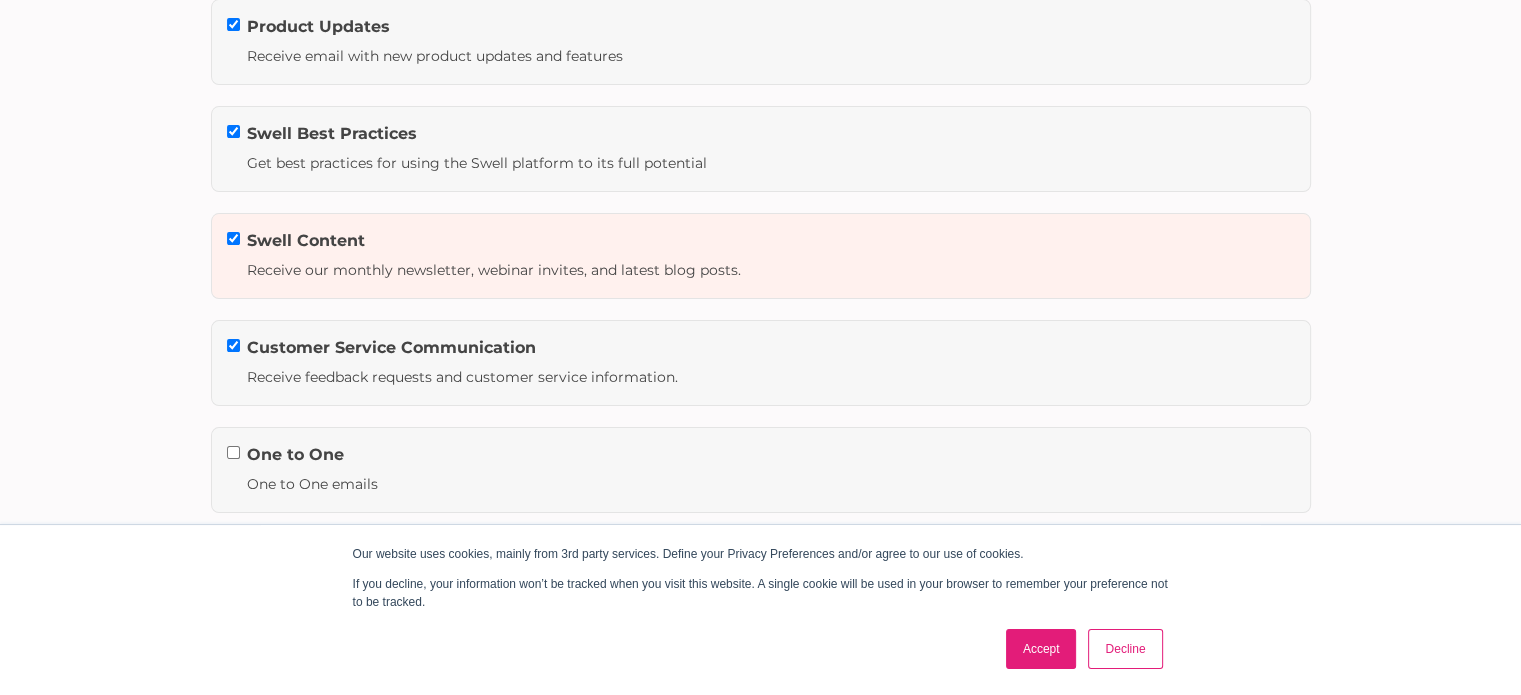 click on "One to One
One to One emails" at bounding box center (761, 42) 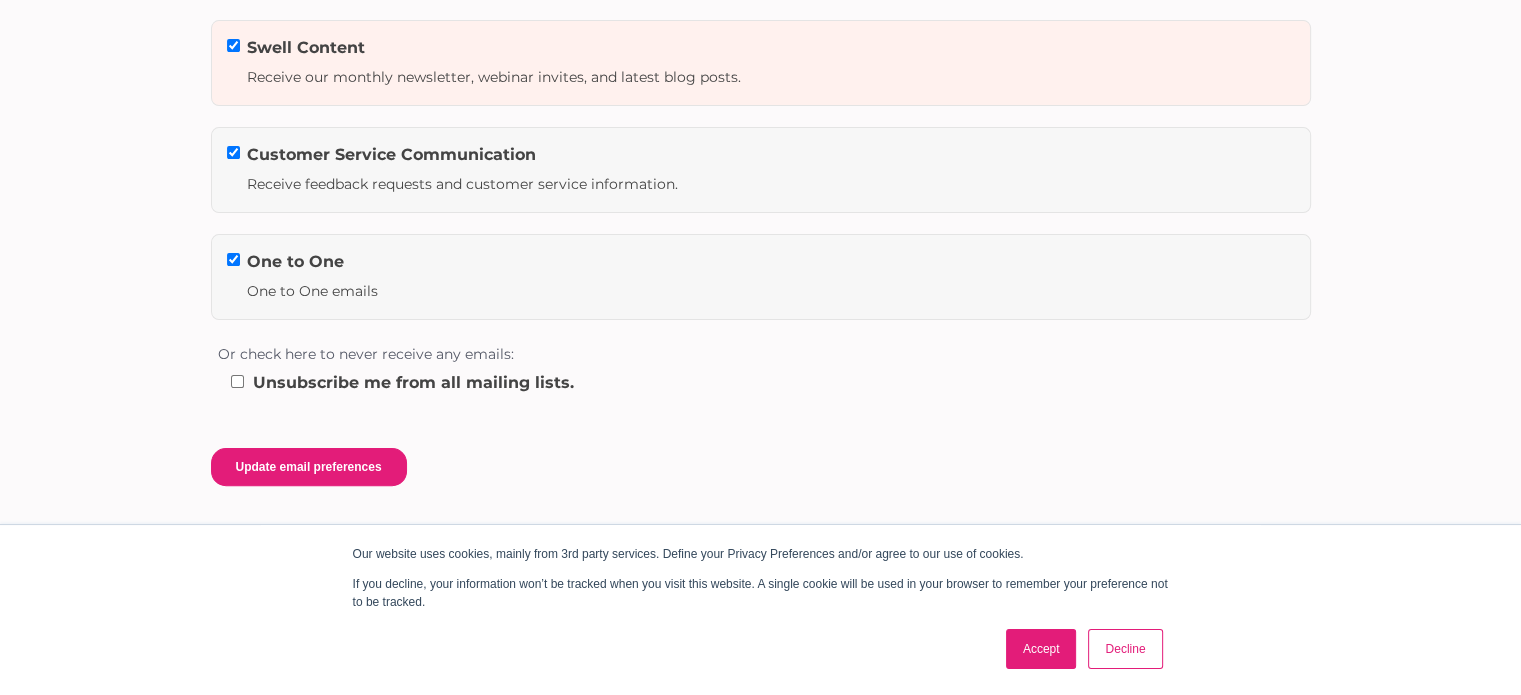scroll, scrollTop: 502, scrollLeft: 0, axis: vertical 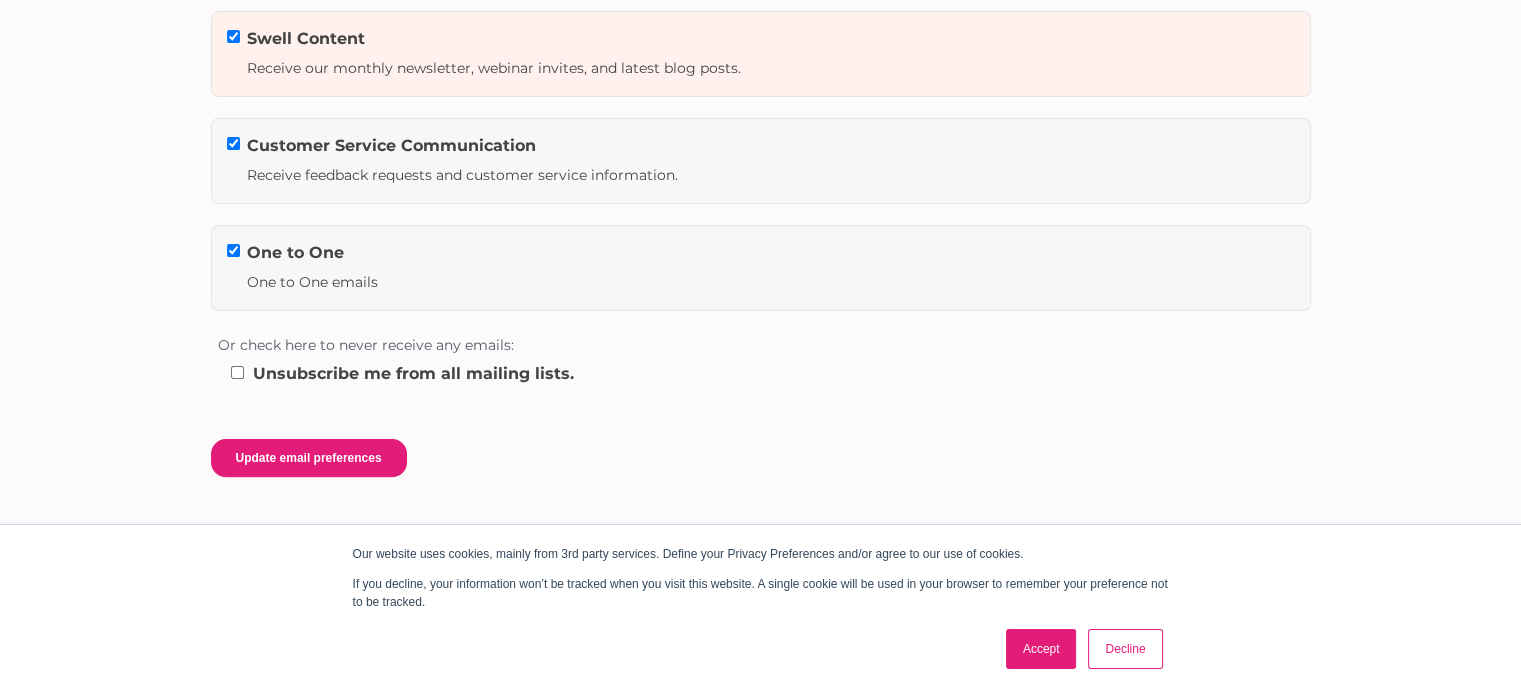 click on "Unsubscribe me from all mailing lists." at bounding box center [237, 372] 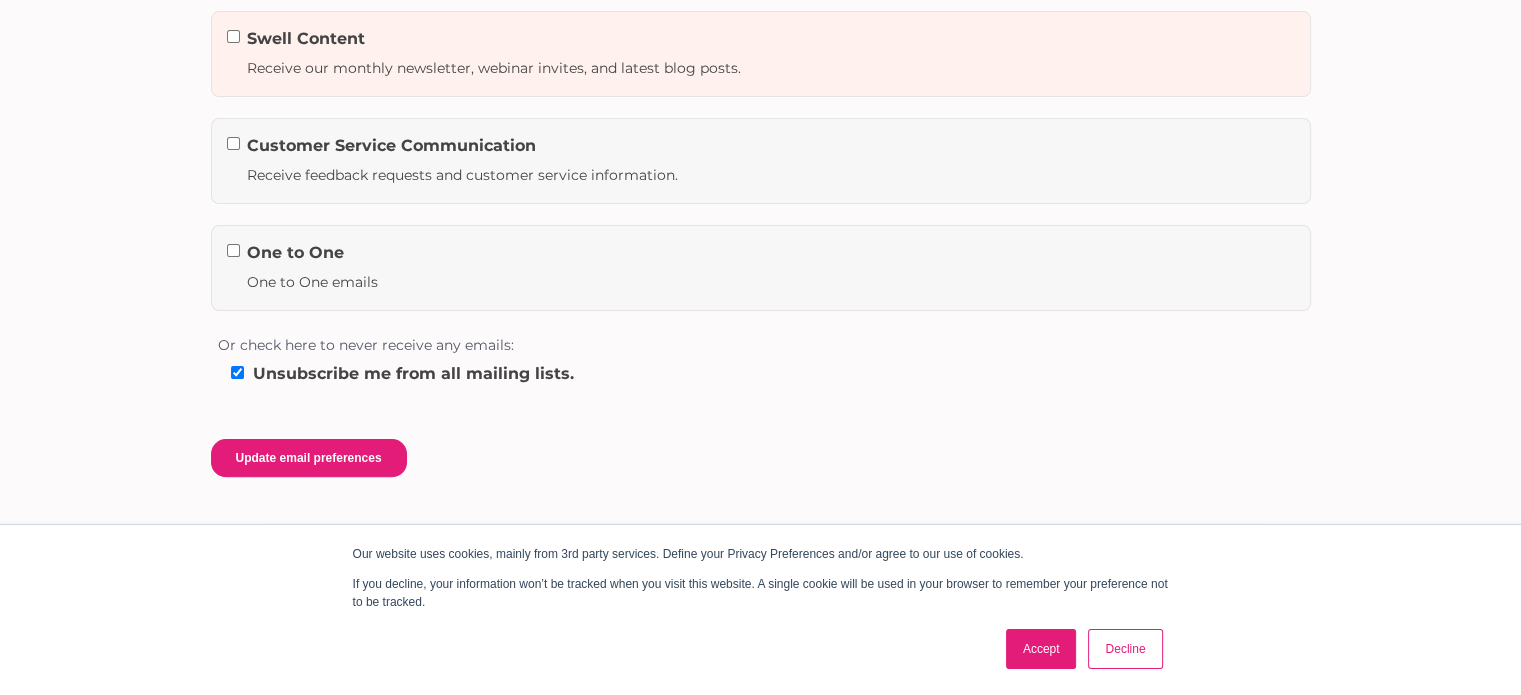 drag, startPoint x: 325, startPoint y: 455, endPoint x: 496, endPoint y: 491, distance: 174.7484 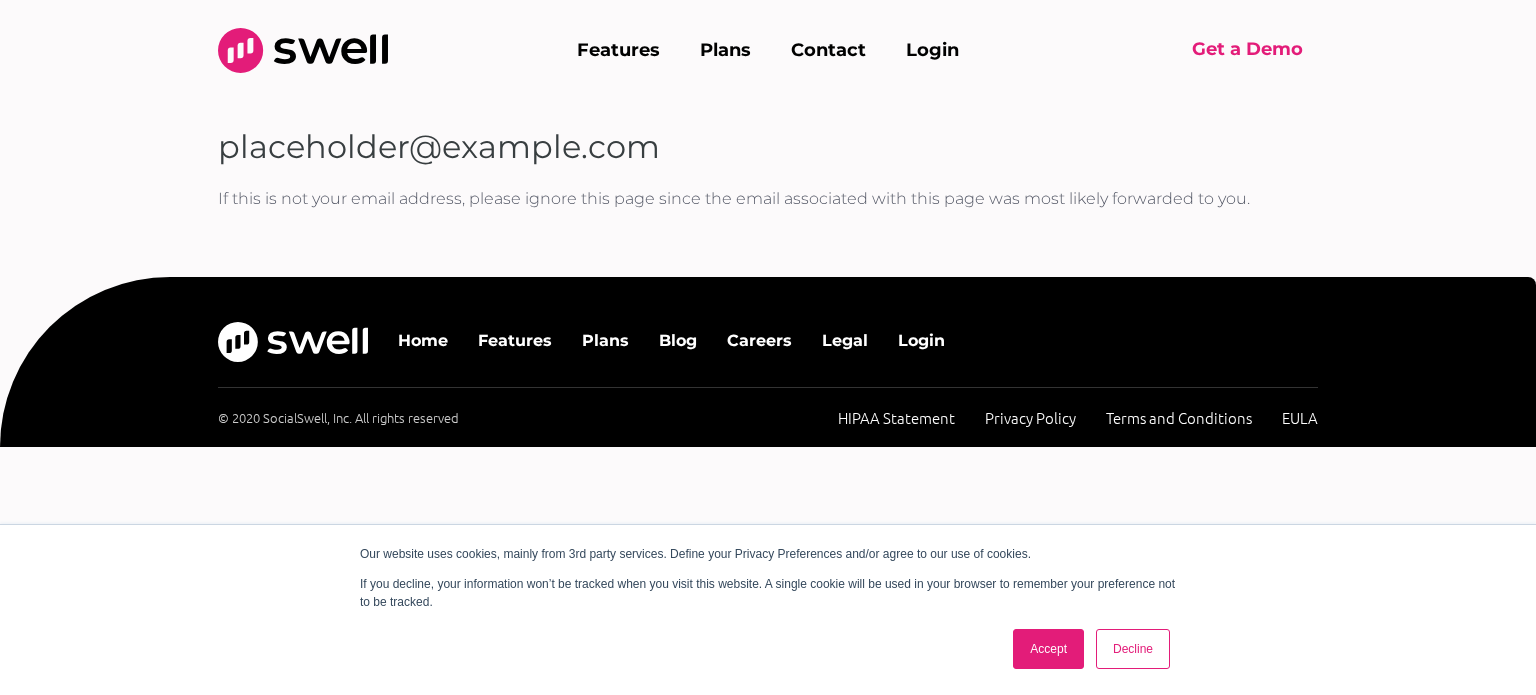 scroll, scrollTop: 0, scrollLeft: 0, axis: both 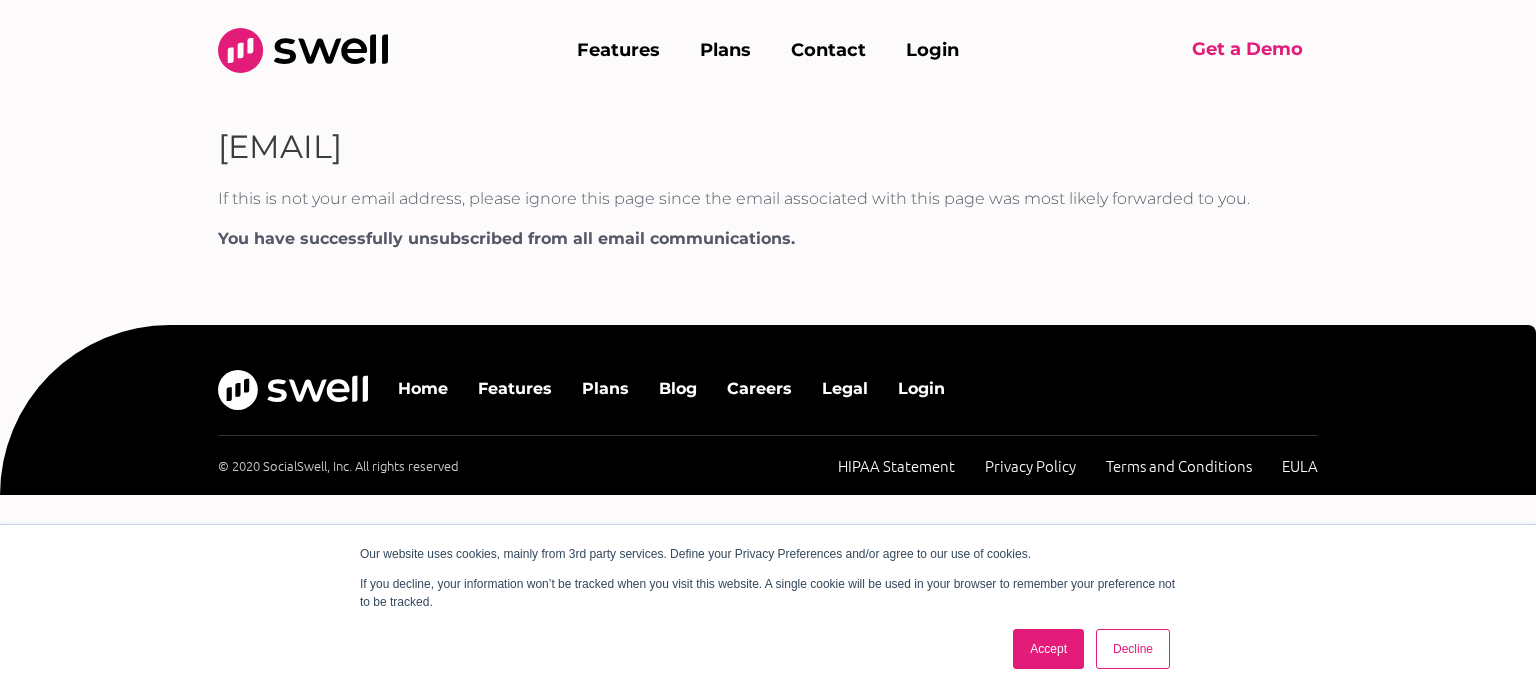 drag, startPoint x: 692, startPoint y: 259, endPoint x: 537, endPoint y: 245, distance: 155.63097 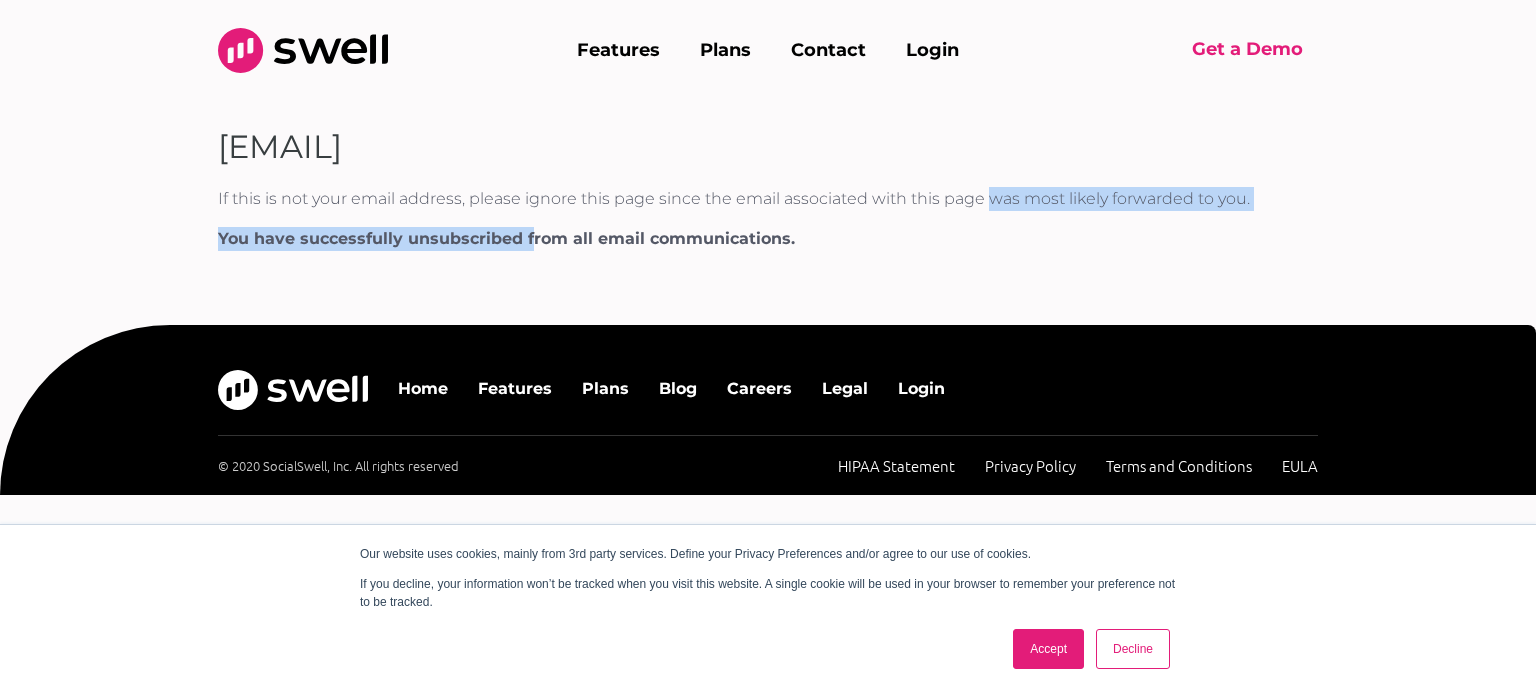 drag, startPoint x: 318, startPoint y: 231, endPoint x: 851, endPoint y: 213, distance: 533.30383 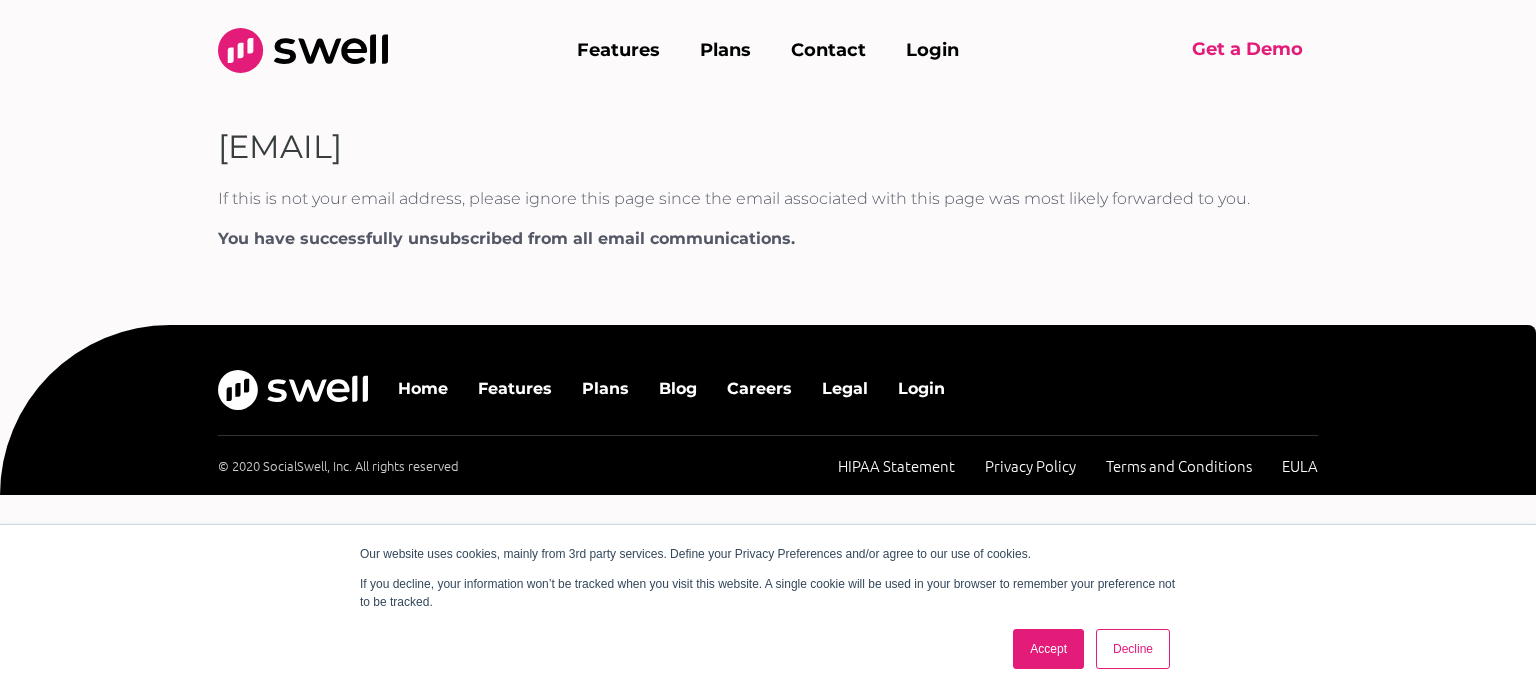 click on "You have successfully unsubscribed from all email communications." at bounding box center (768, 239) 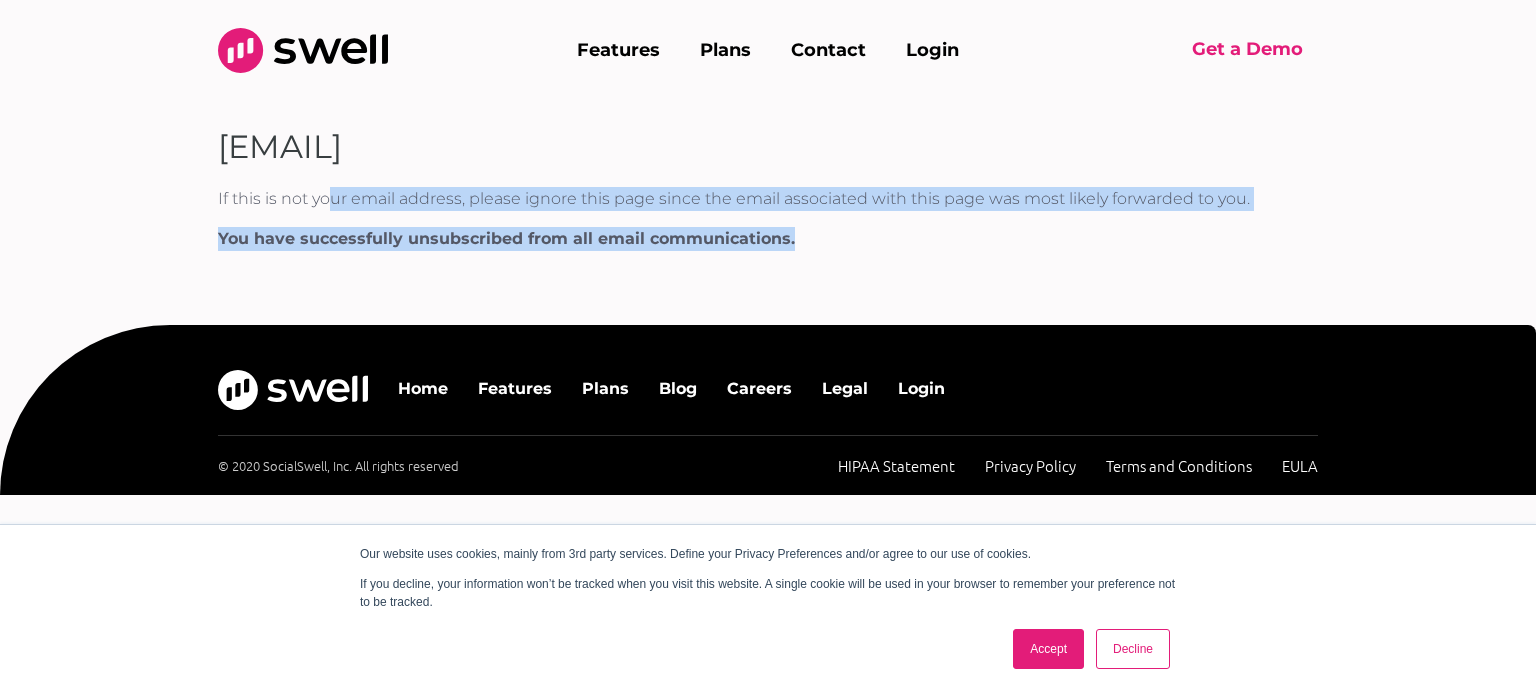 drag, startPoint x: 832, startPoint y: 231, endPoint x: 220, endPoint y: 193, distance: 613.1786 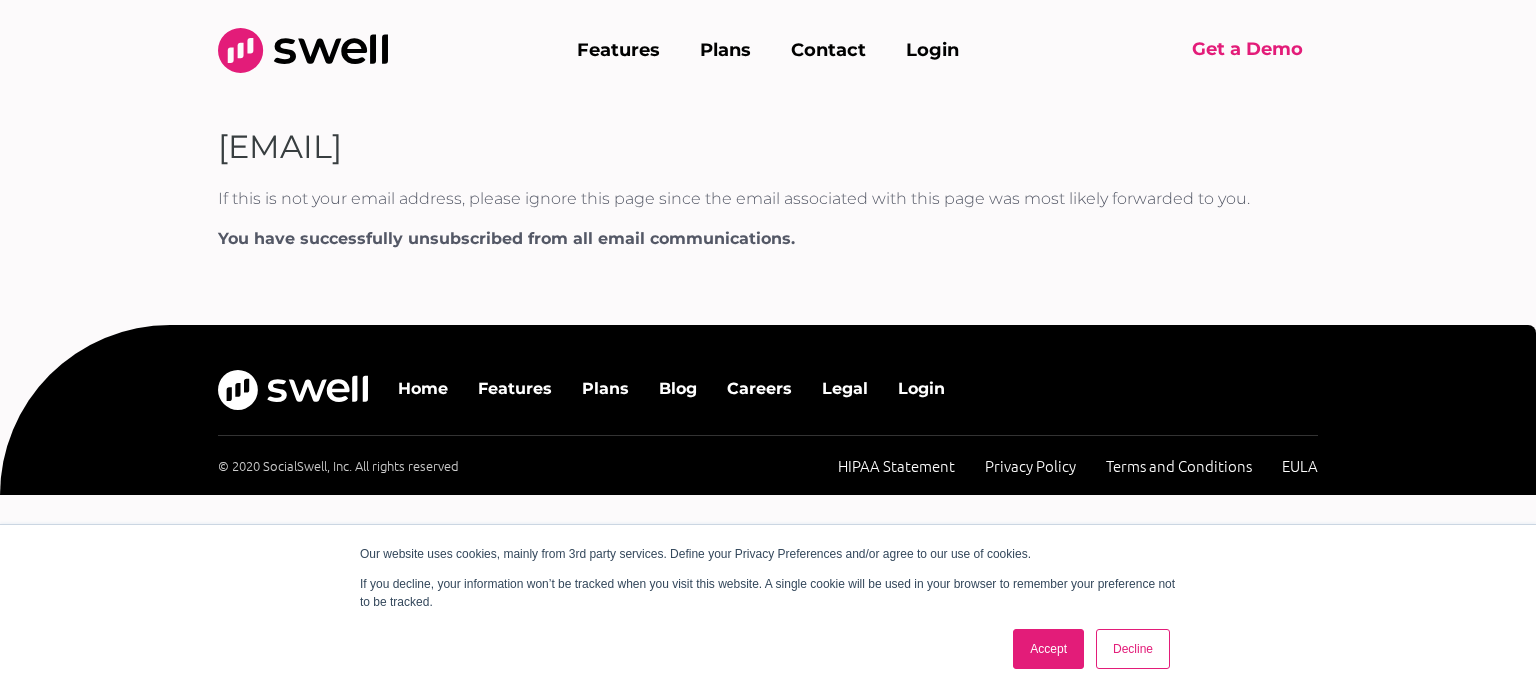drag, startPoint x: 598, startPoint y: 201, endPoint x: 1041, endPoint y: 242, distance: 444.89325 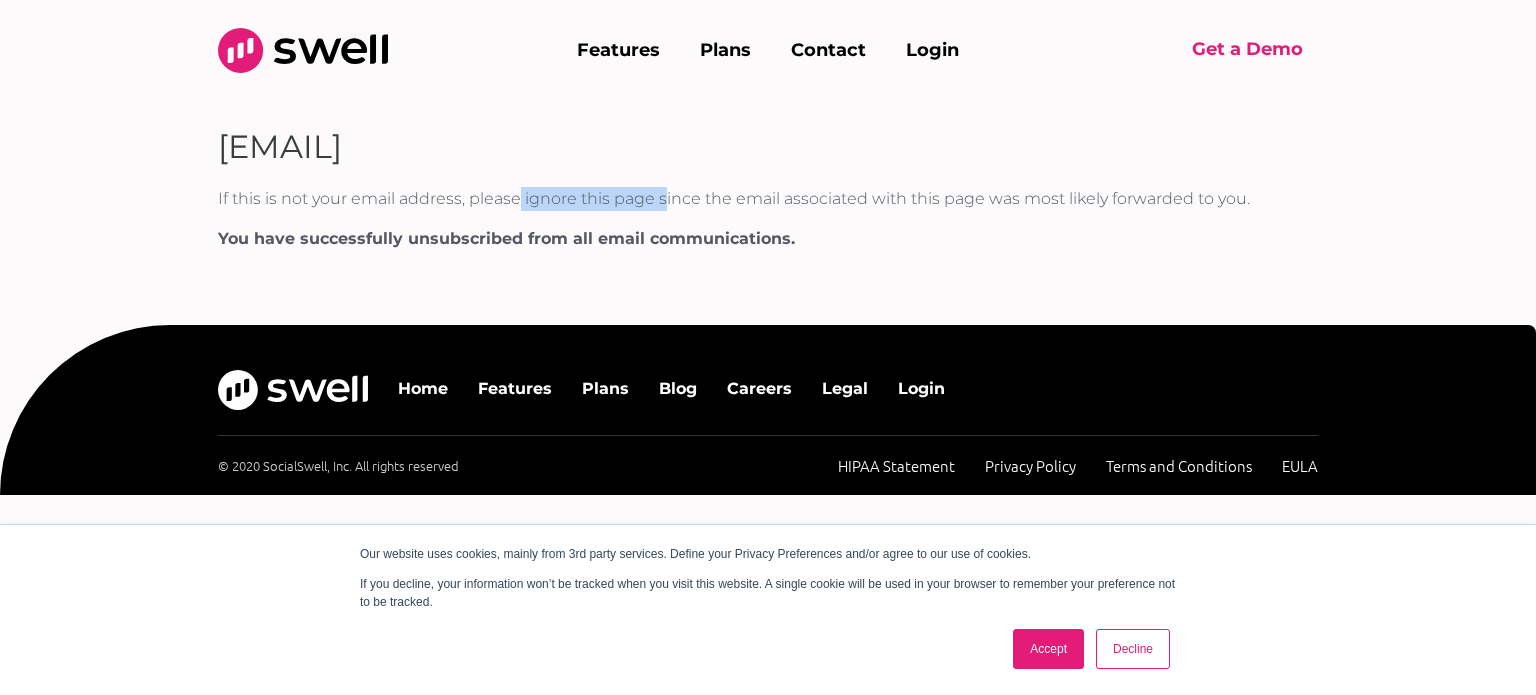 drag, startPoint x: 406, startPoint y: 190, endPoint x: 530, endPoint y: 207, distance: 125.1599 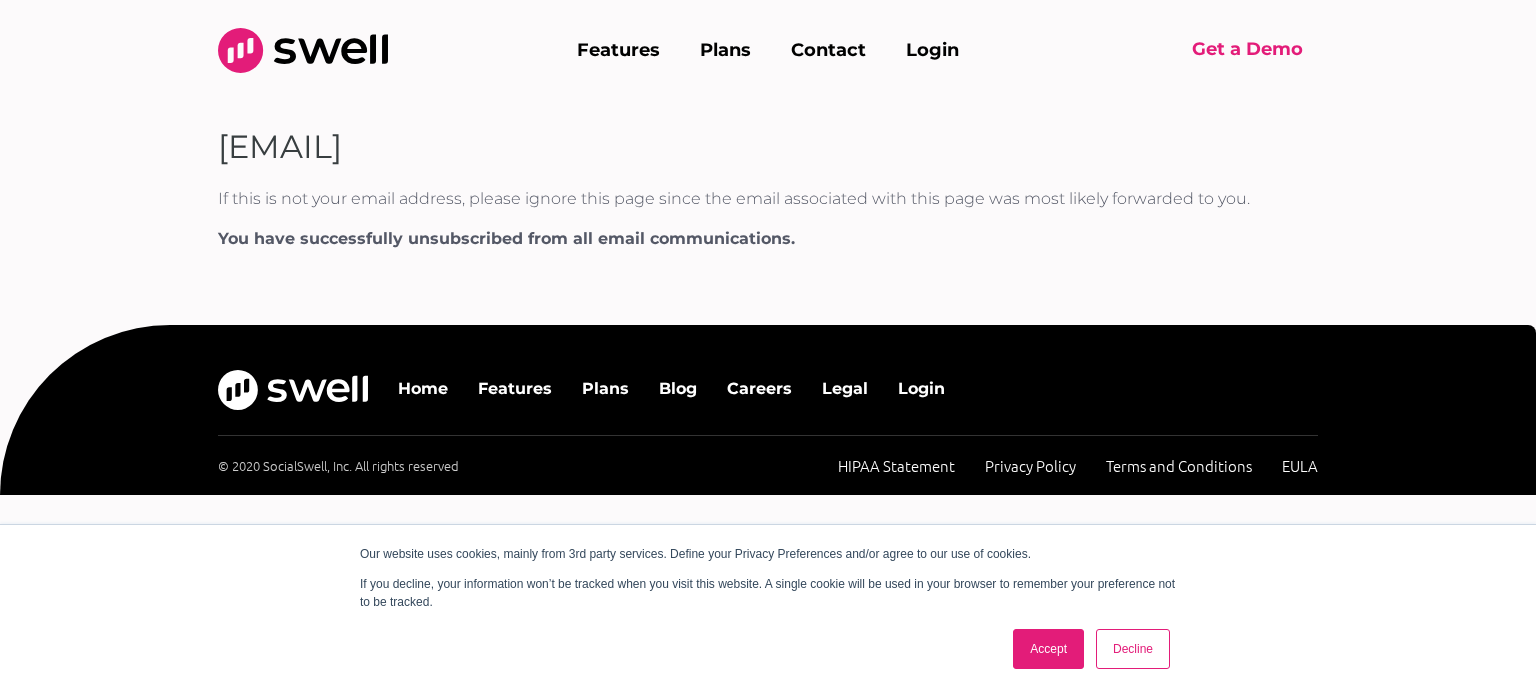click on "sal******@patientnow.com
If this is not your email address, please ignore this page since the email associated with this page was most likely forwarded to you." at bounding box center (768, 180) 